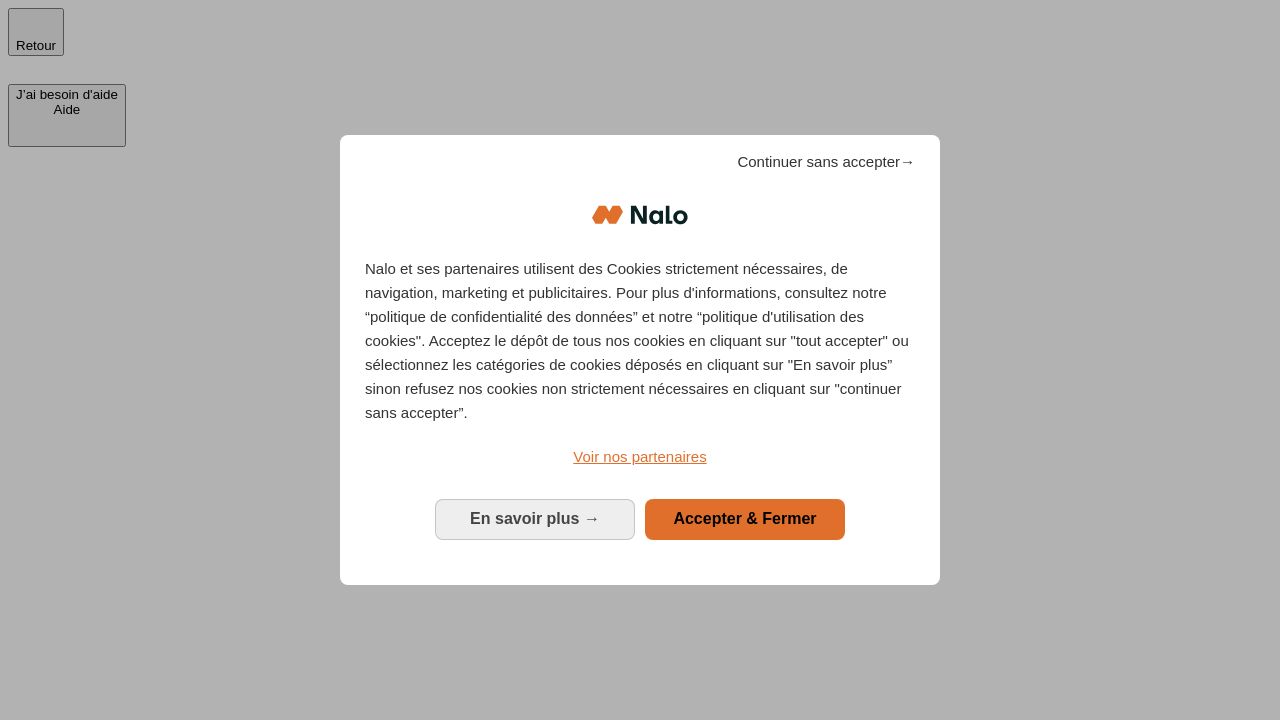 scroll, scrollTop: 0, scrollLeft: 0, axis: both 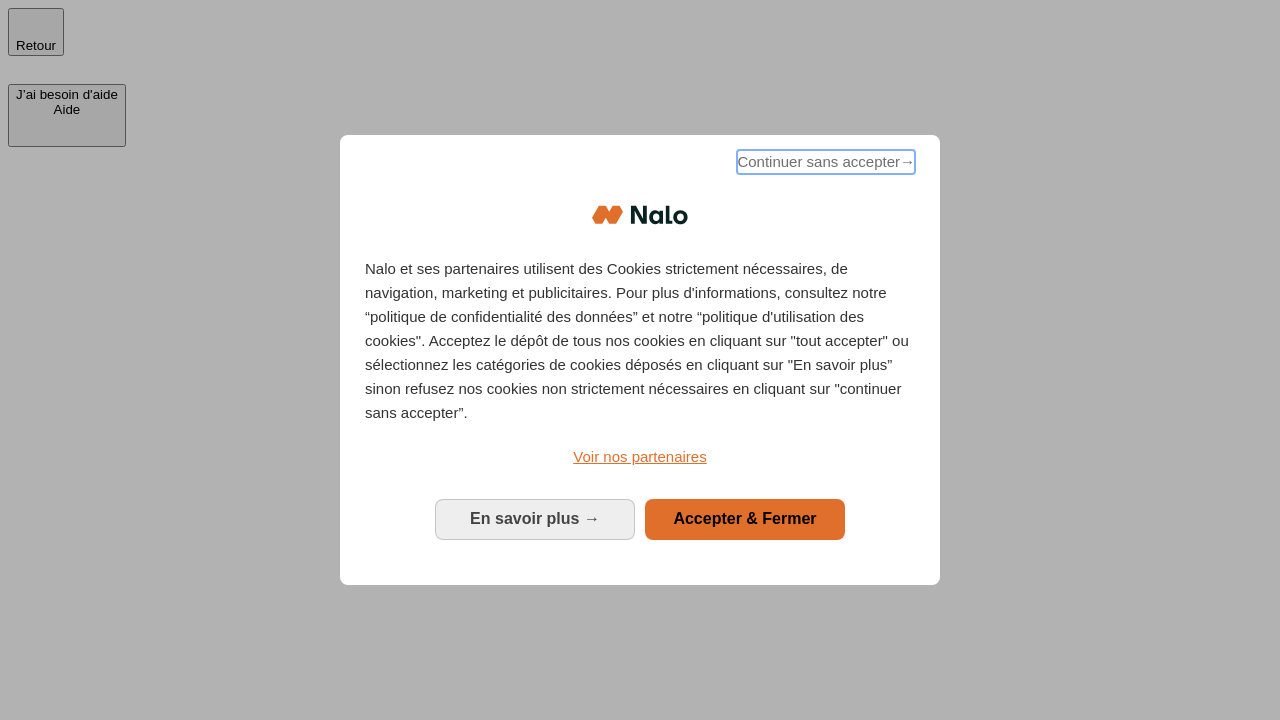 click on "Continuer sans accepter  →" at bounding box center [826, 162] 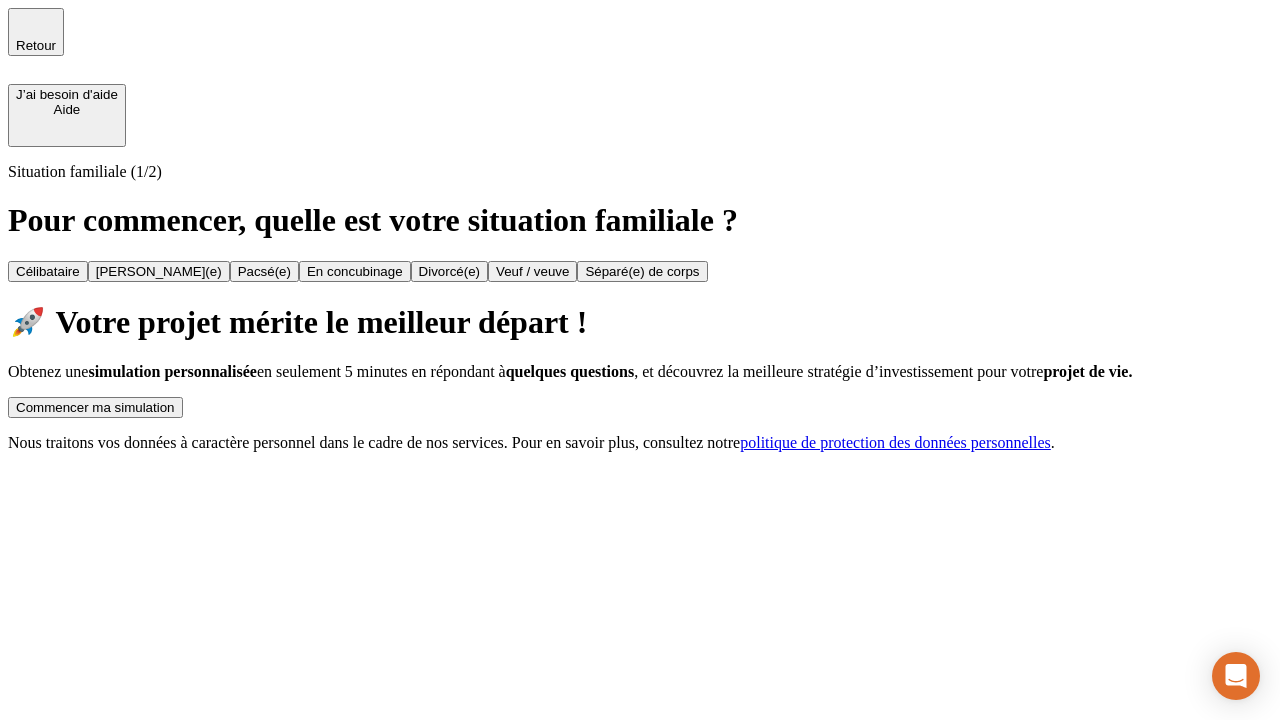 click on "Commencer ma simulation" at bounding box center (95, 407) 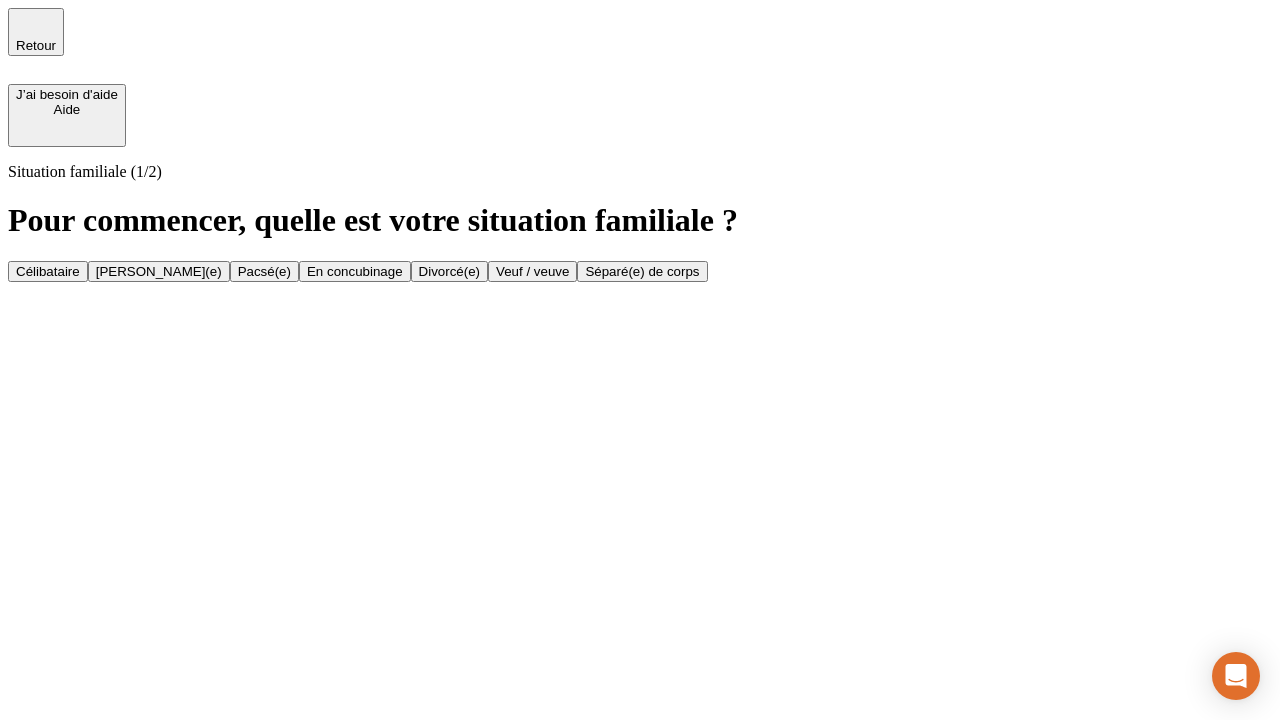 click on "Célibataire" at bounding box center (48, 271) 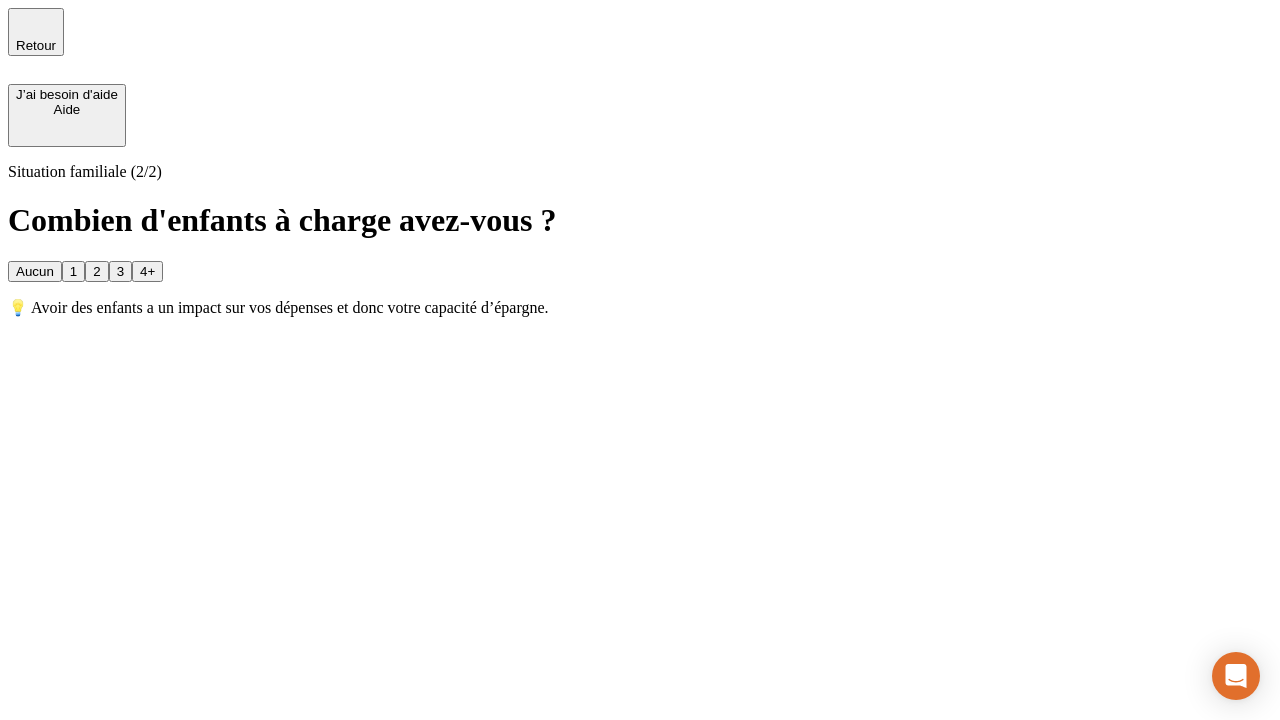 click on "Aucun" at bounding box center (35, 271) 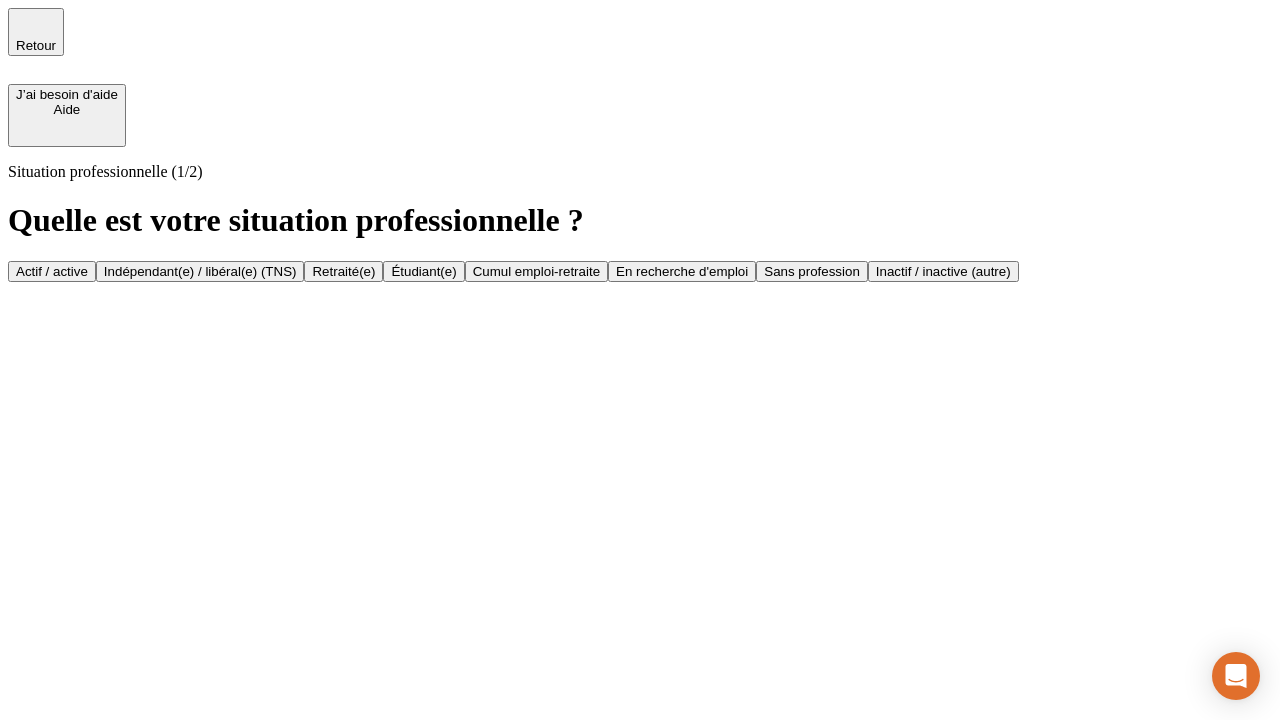 click on "Actif / active" at bounding box center (52, 271) 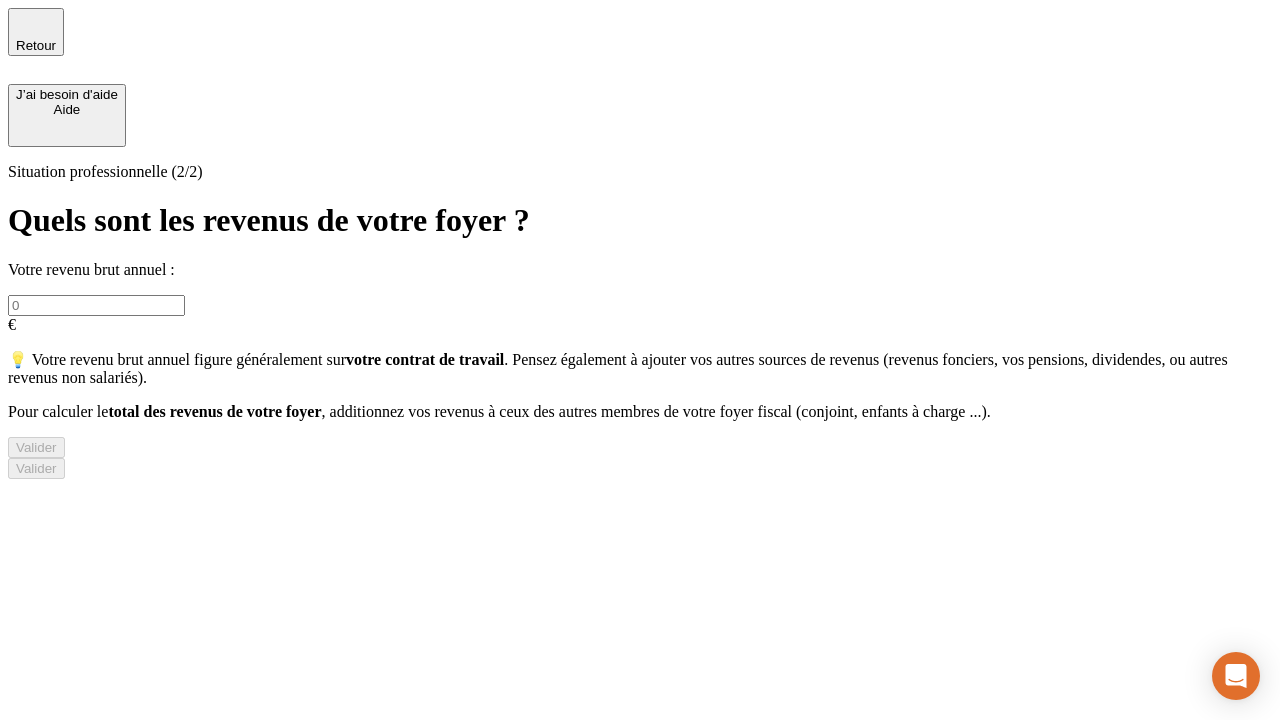 click at bounding box center (96, 305) 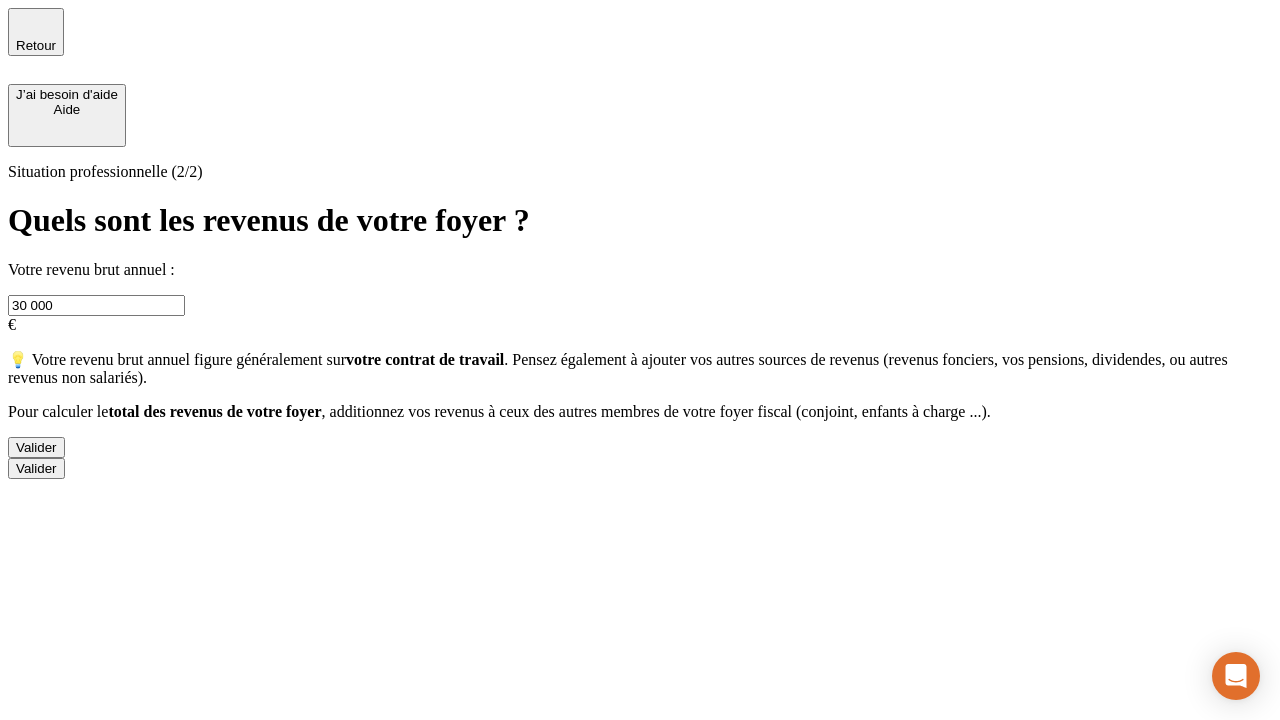type on "30 000" 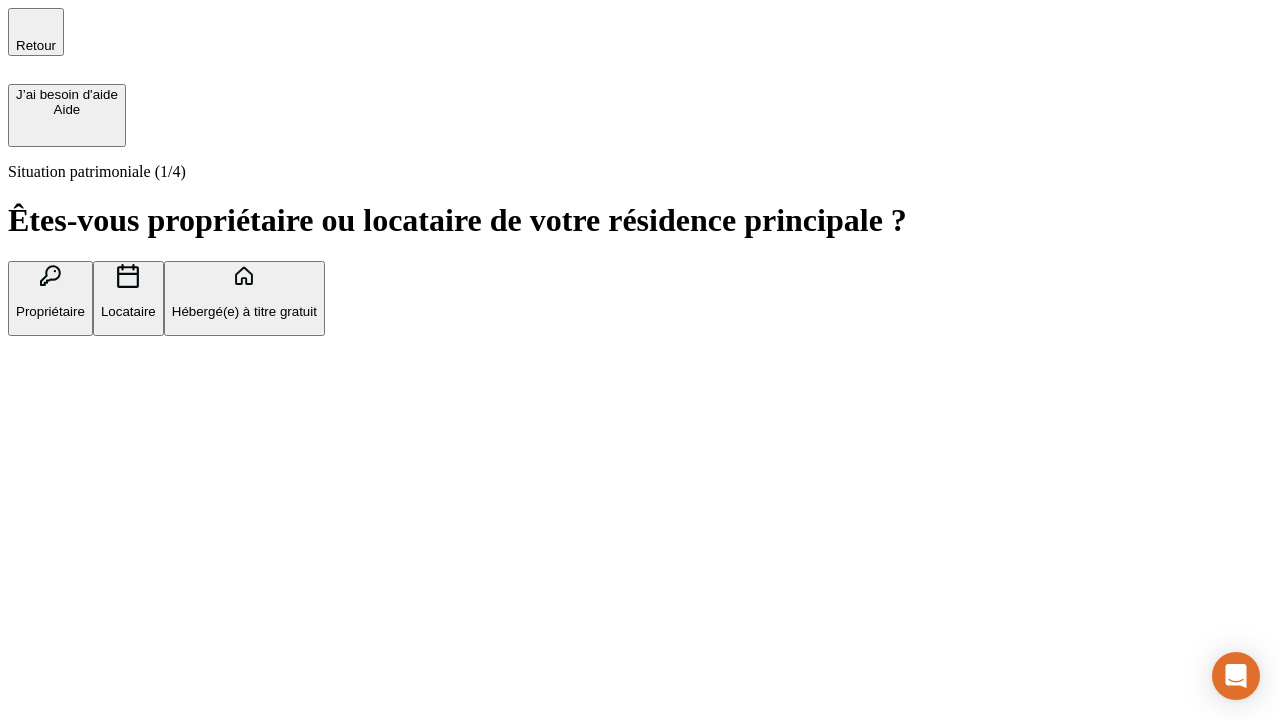 click on "Hébergé(e) à titre gratuit" at bounding box center [244, 311] 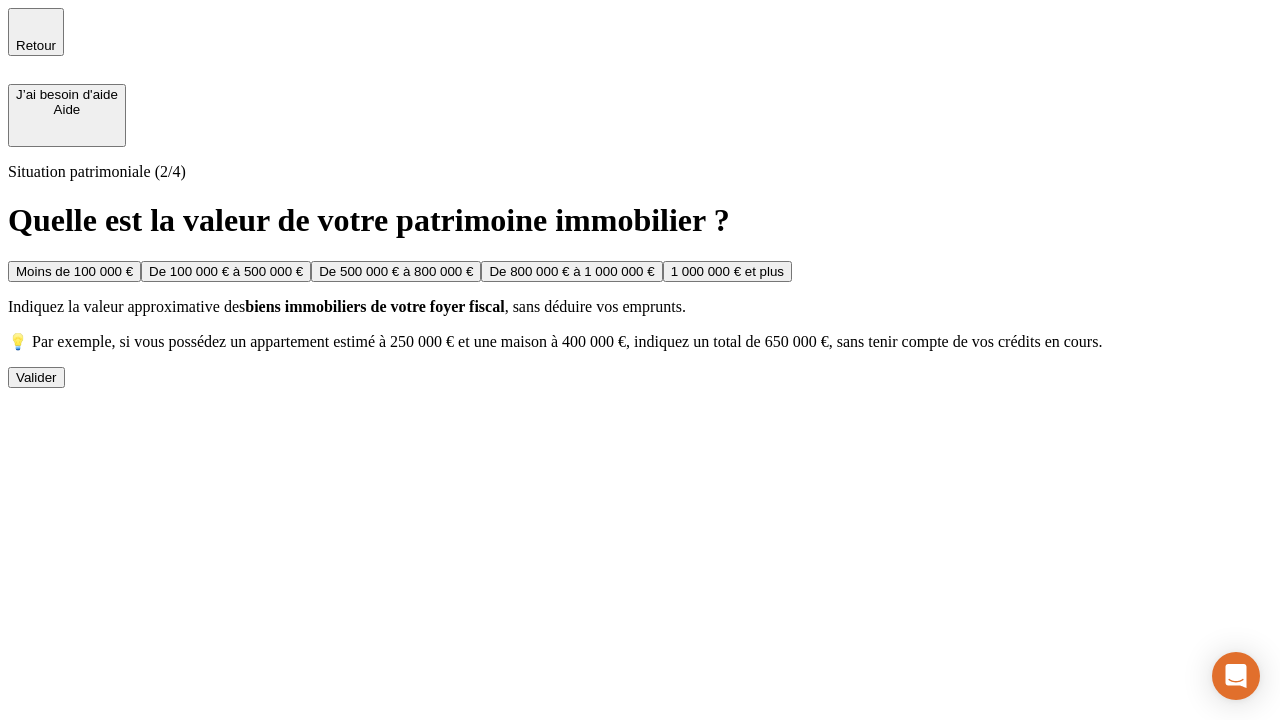 click on "Moins de 100 000 €" at bounding box center (74, 271) 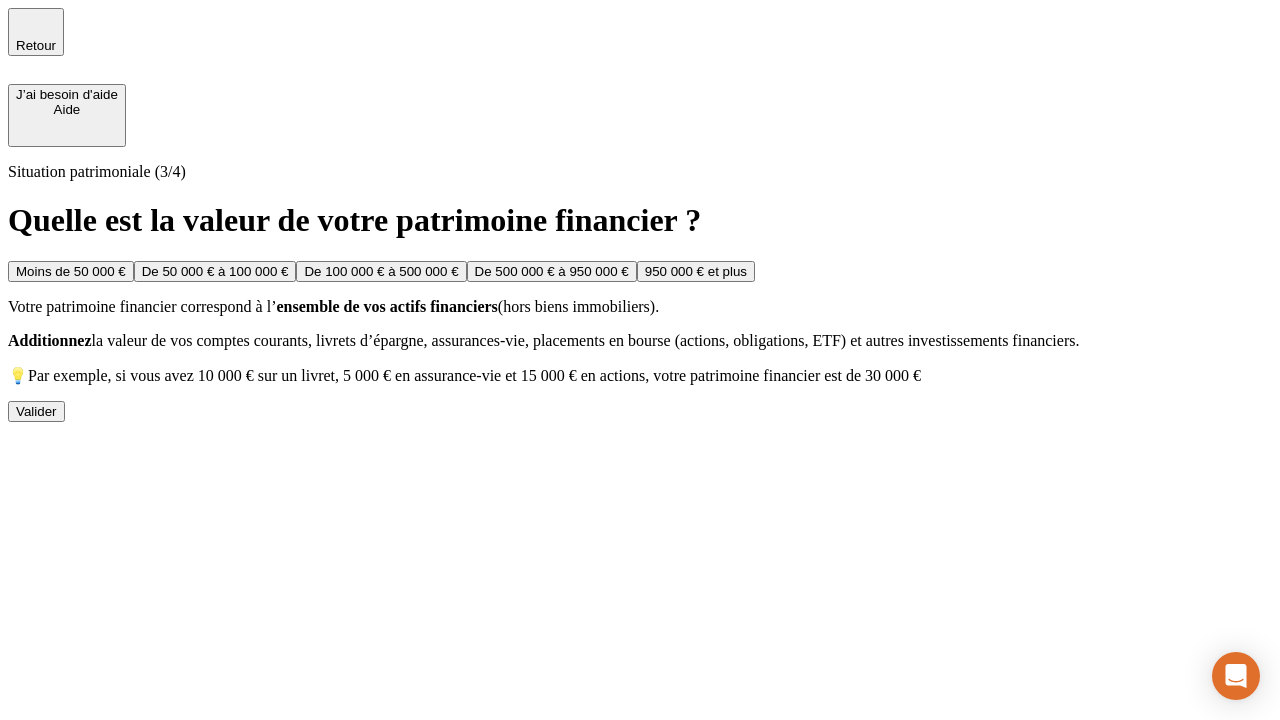 click on "Moins de 50 000 €" at bounding box center [71, 271] 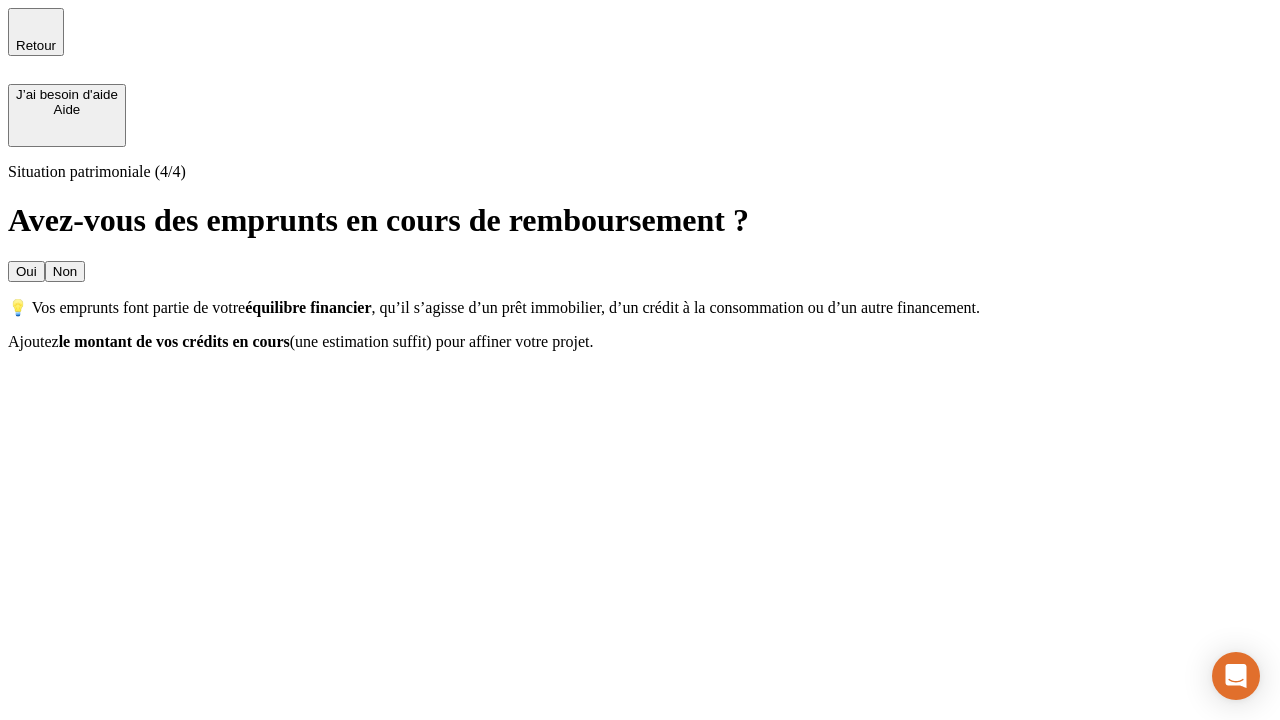click on "Non" at bounding box center (65, 271) 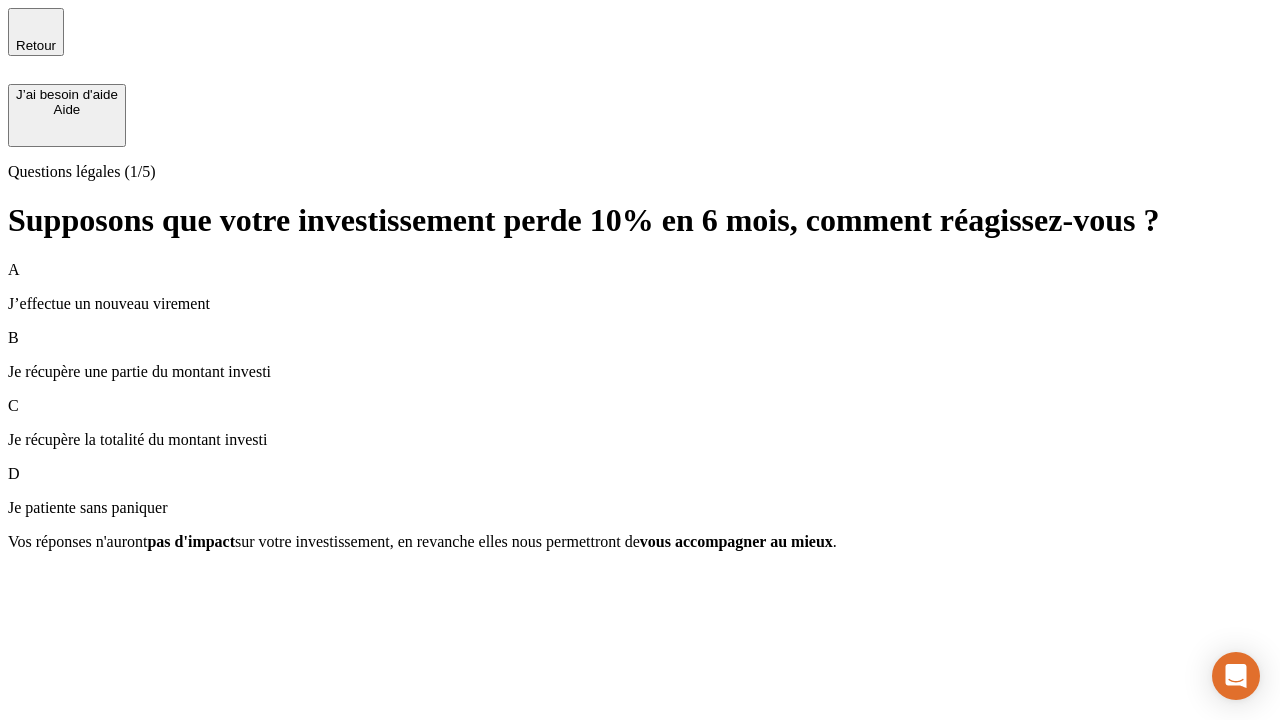 click on "A J’effectue un nouveau virement" at bounding box center (640, 287) 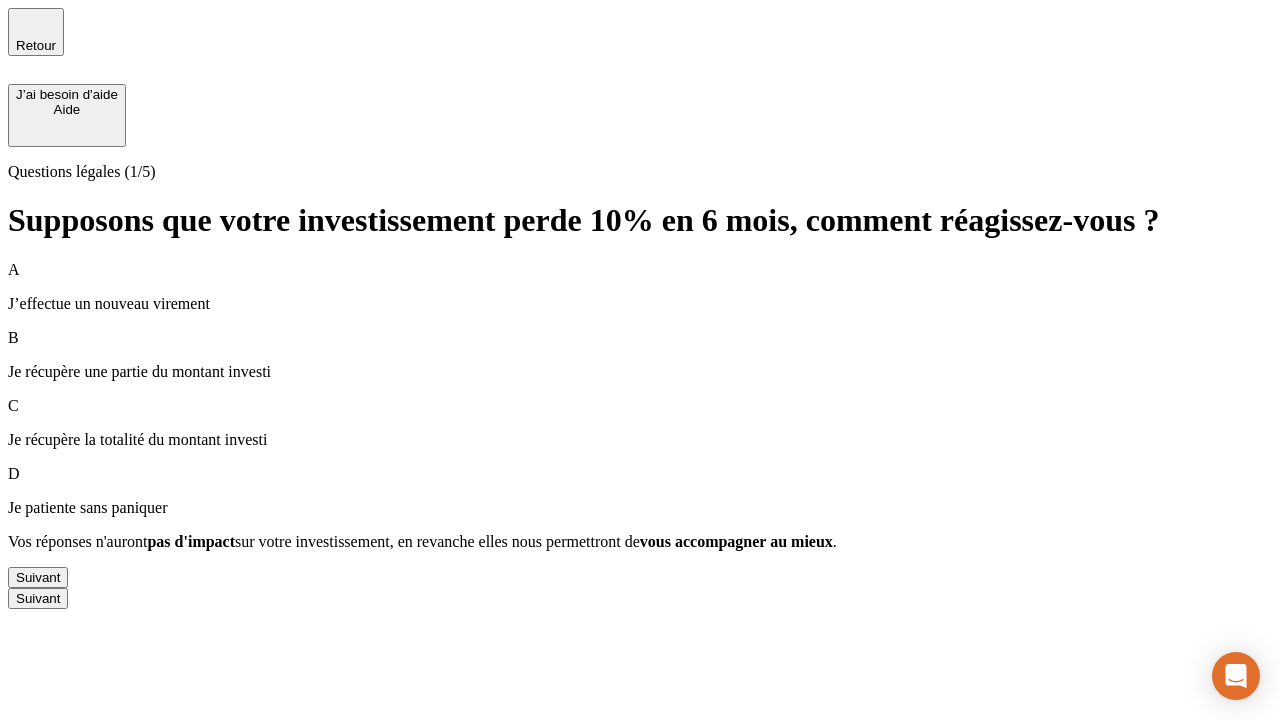 click on "Suivant" at bounding box center [38, 577] 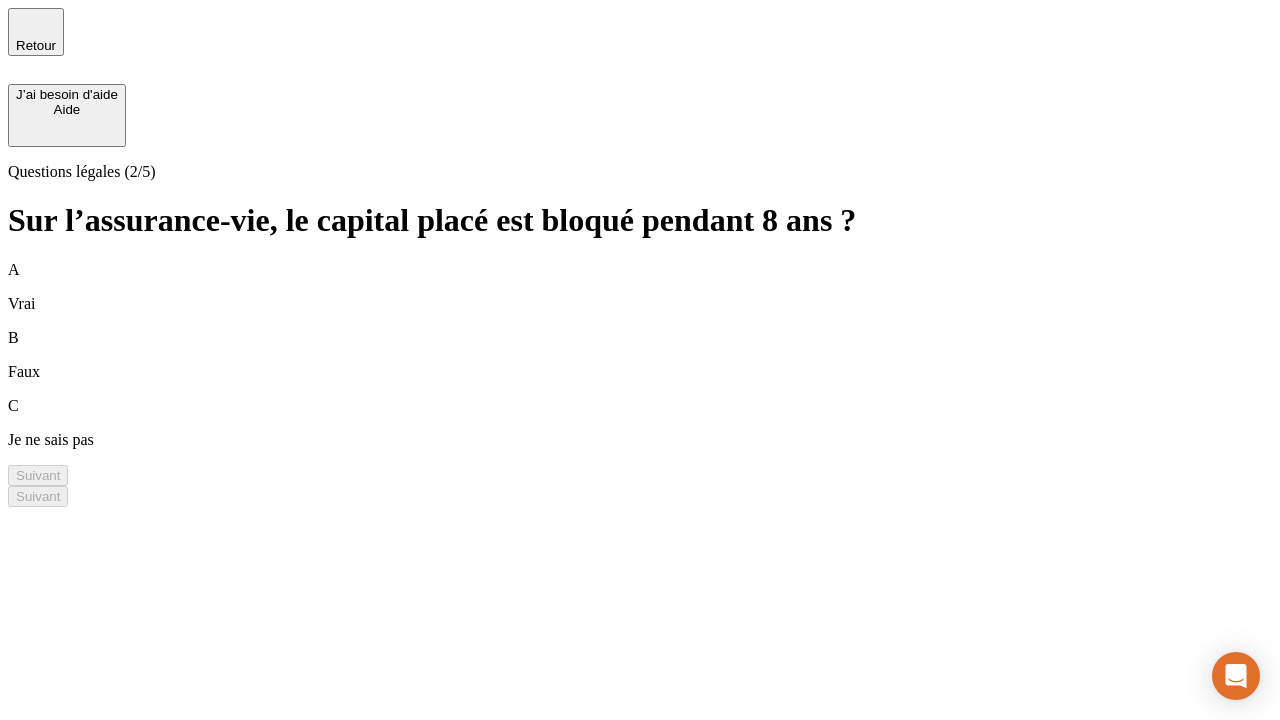 click on "B Faux" at bounding box center [640, 355] 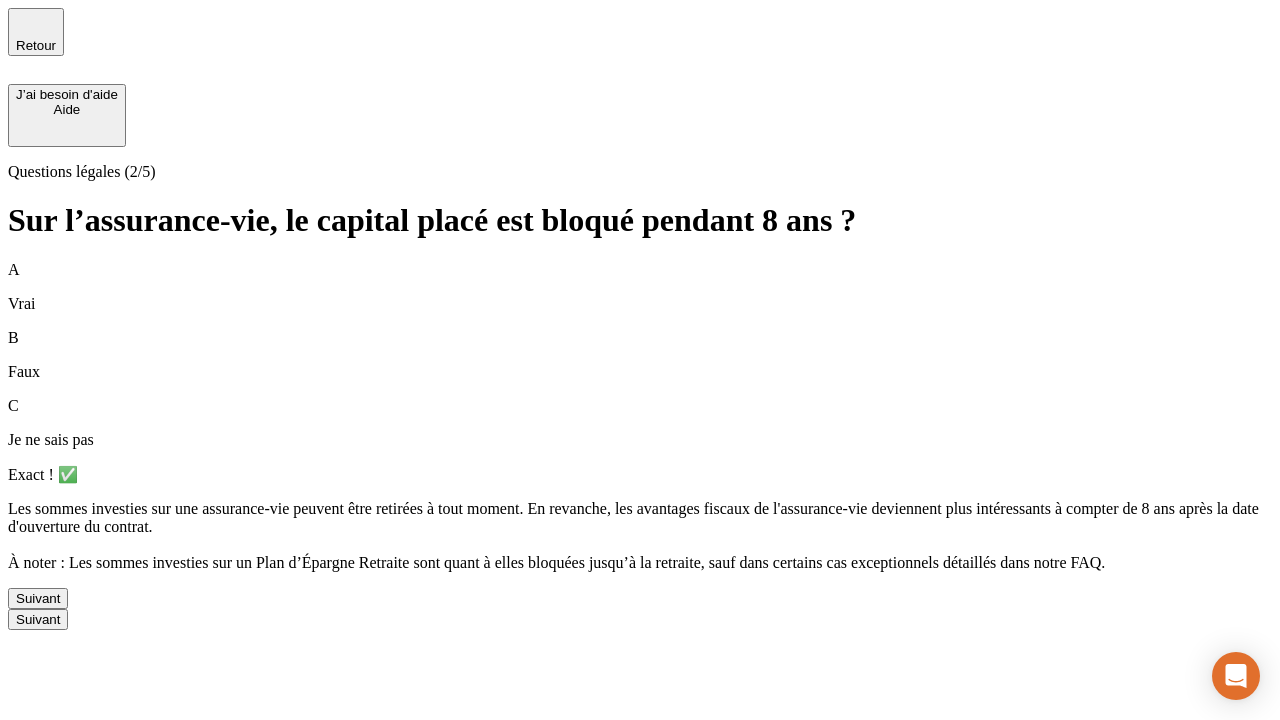 click on "Suivant" at bounding box center [38, 598] 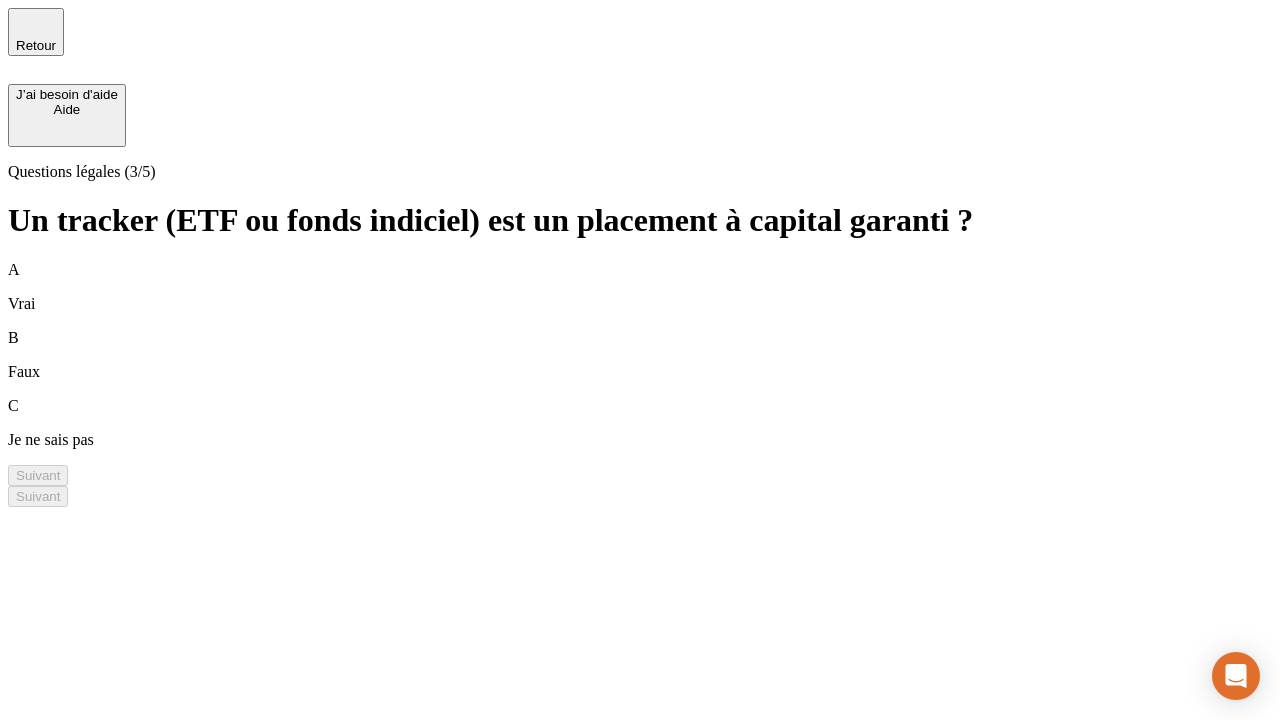 click on "B Faux" at bounding box center (640, 355) 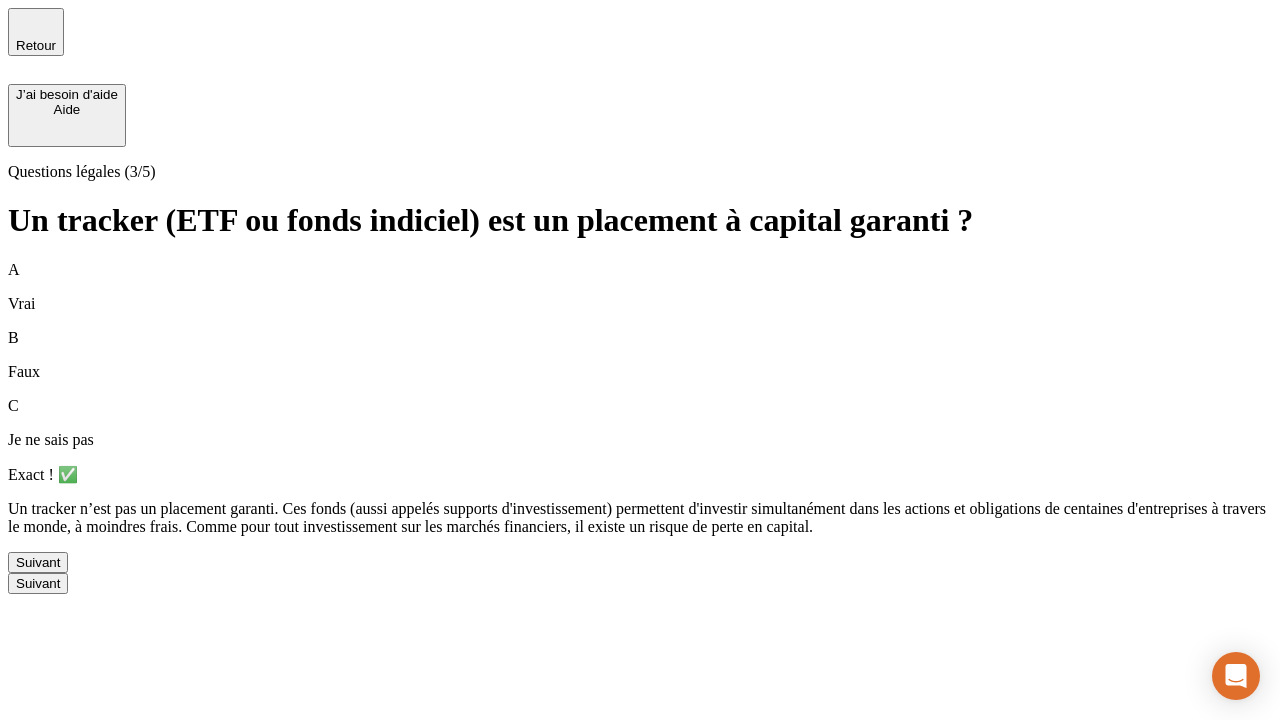 click on "Suivant" at bounding box center (38, 562) 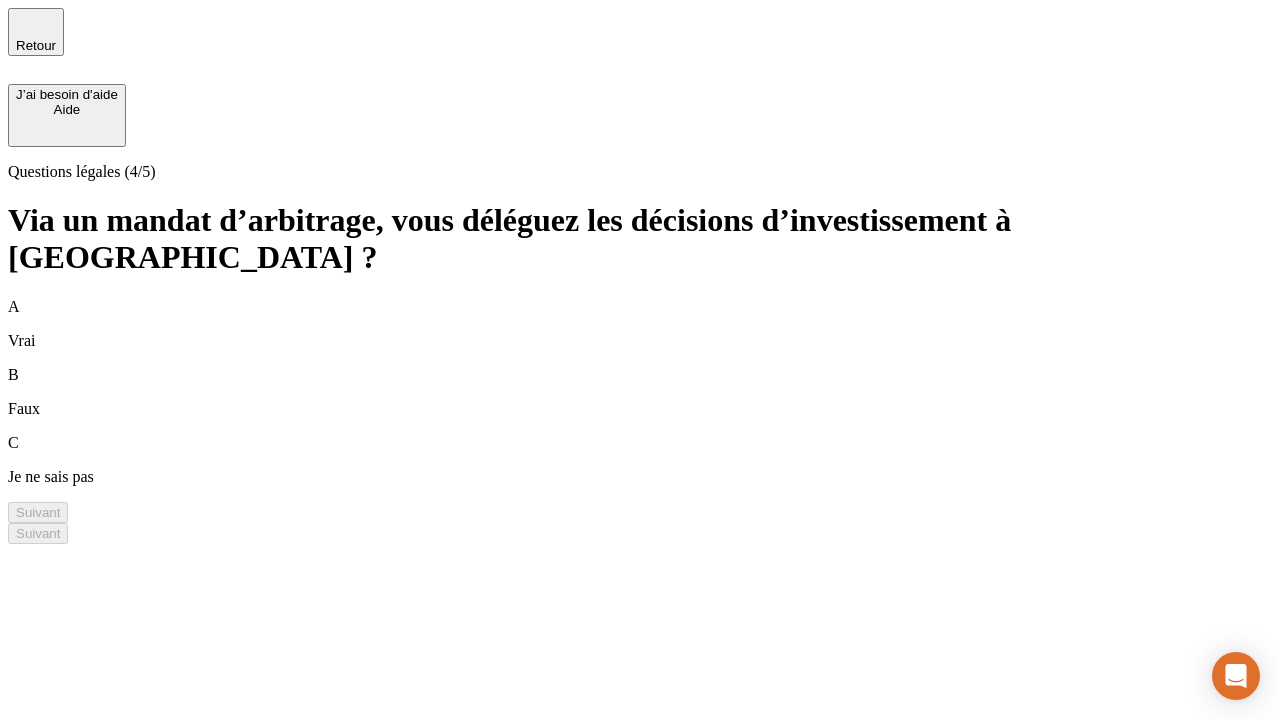 click on "A Vrai" at bounding box center (640, 324) 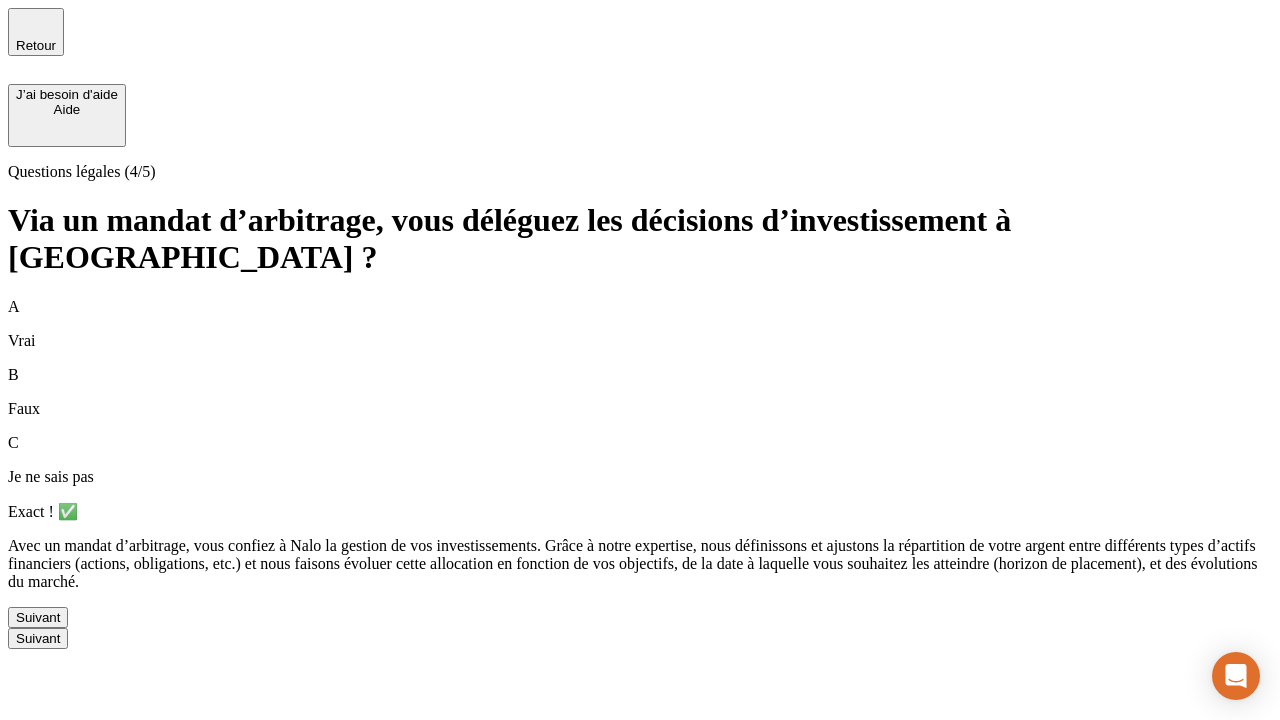 click on "Suivant" at bounding box center (38, 617) 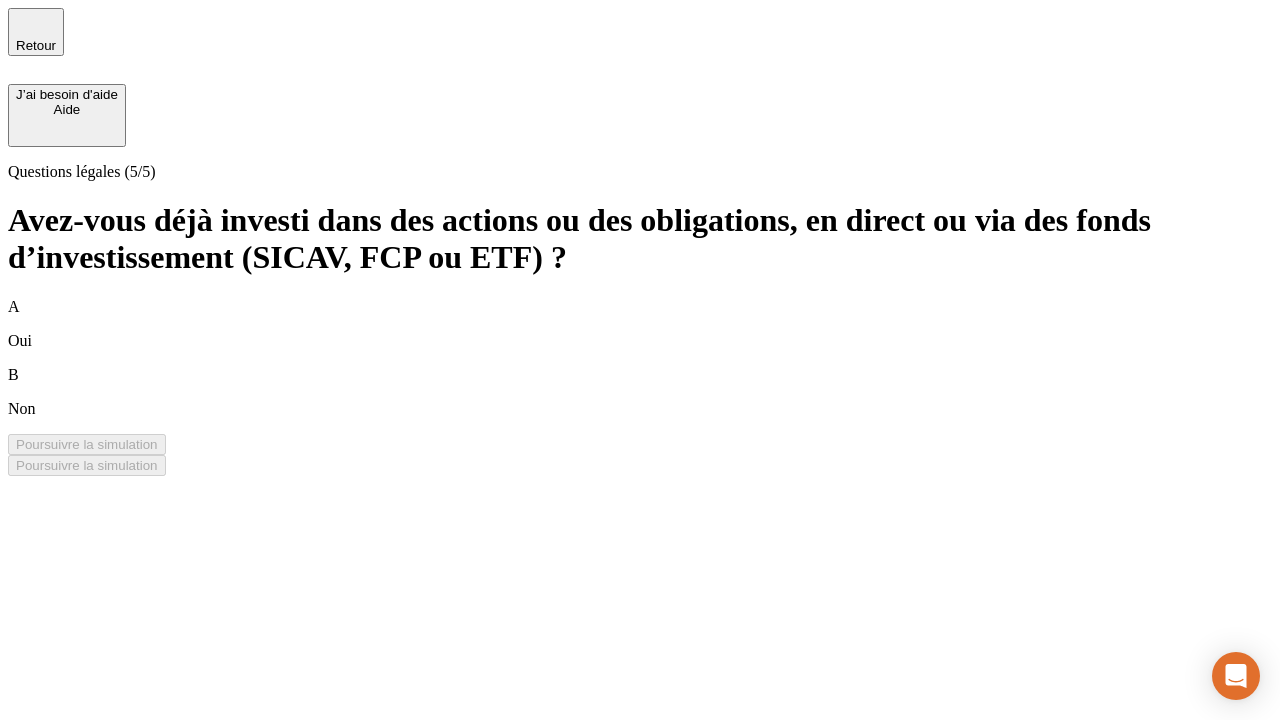 click on "B Non" at bounding box center [640, 392] 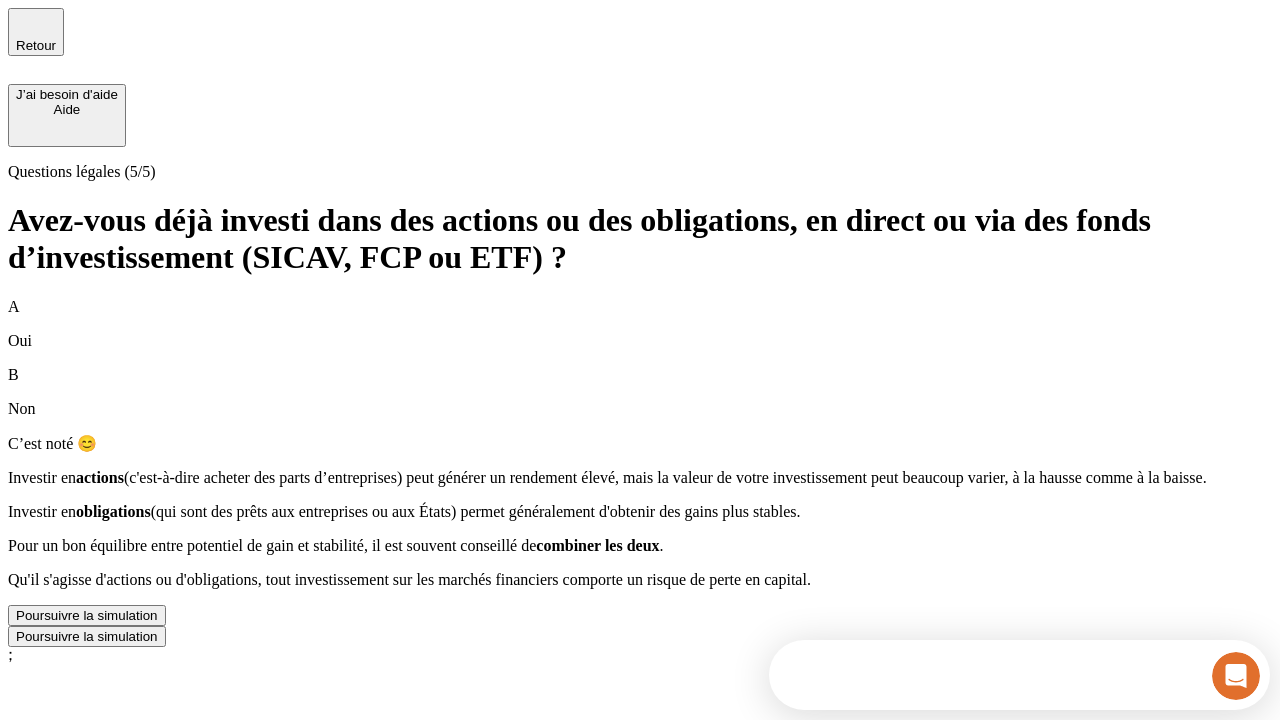 scroll, scrollTop: 0, scrollLeft: 0, axis: both 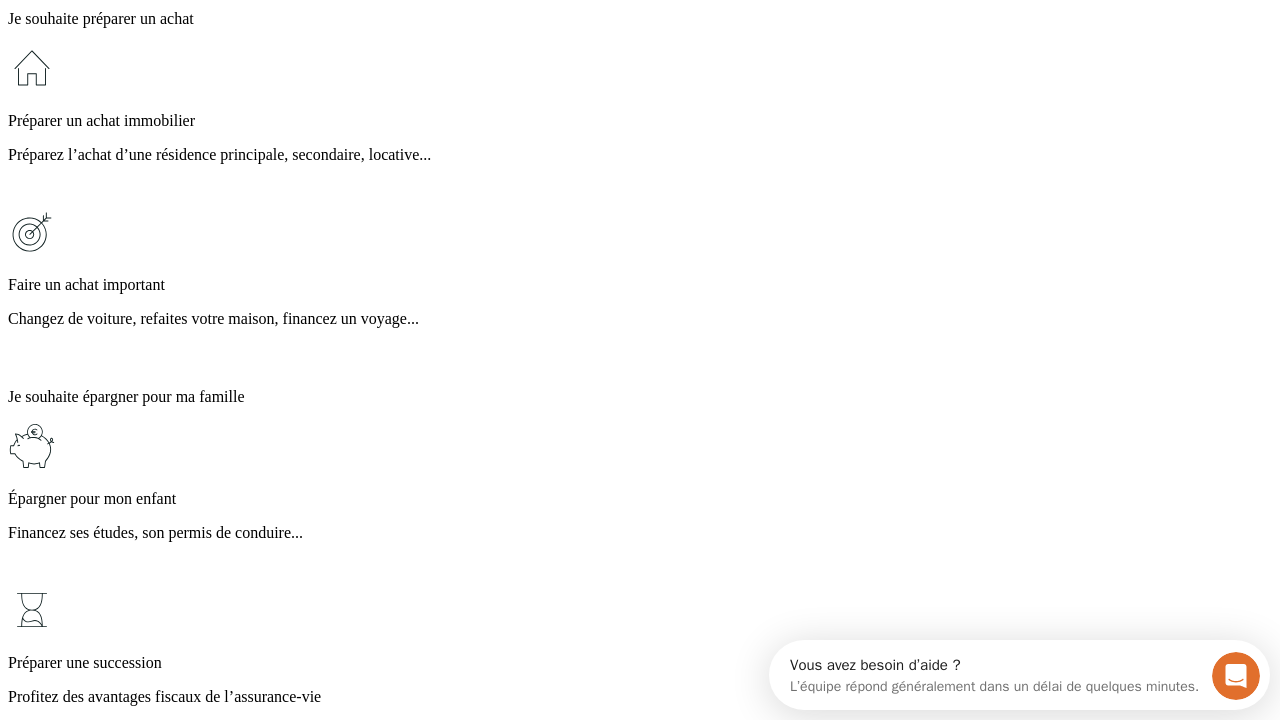 click on "Profitez des avantages fiscaux de l’assurance-vie" at bounding box center (640, 697) 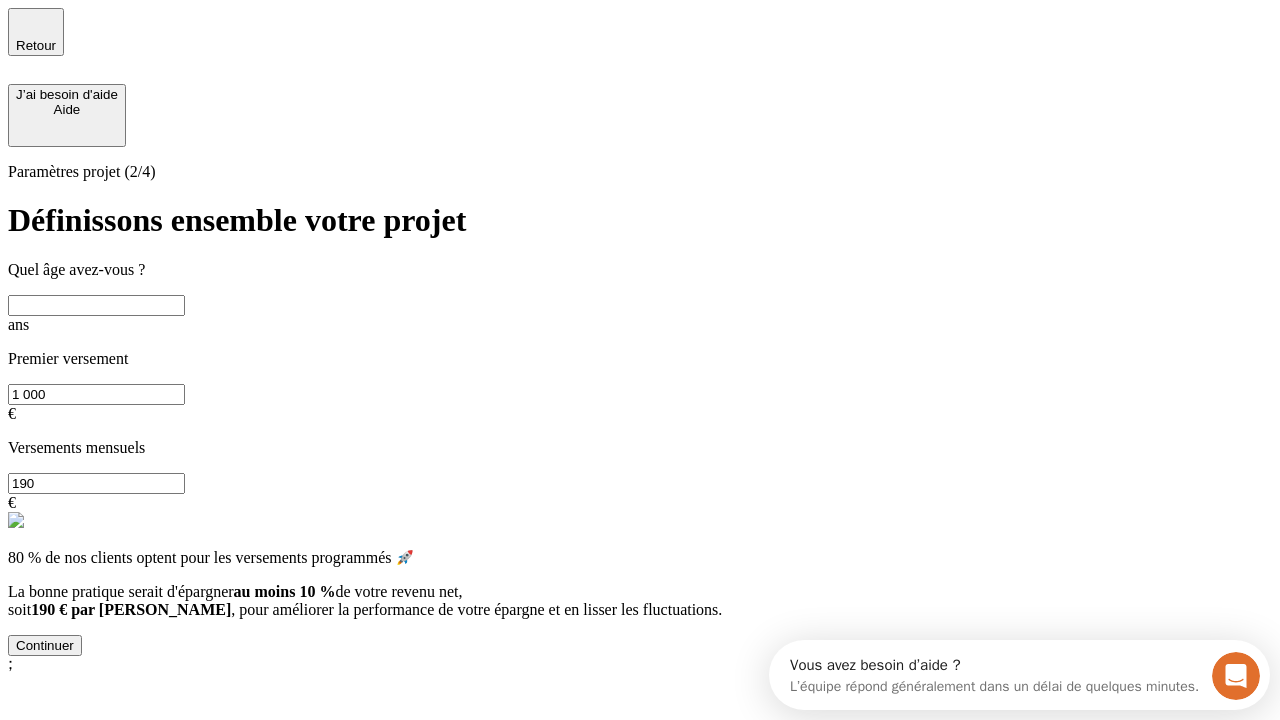 scroll, scrollTop: 18, scrollLeft: 0, axis: vertical 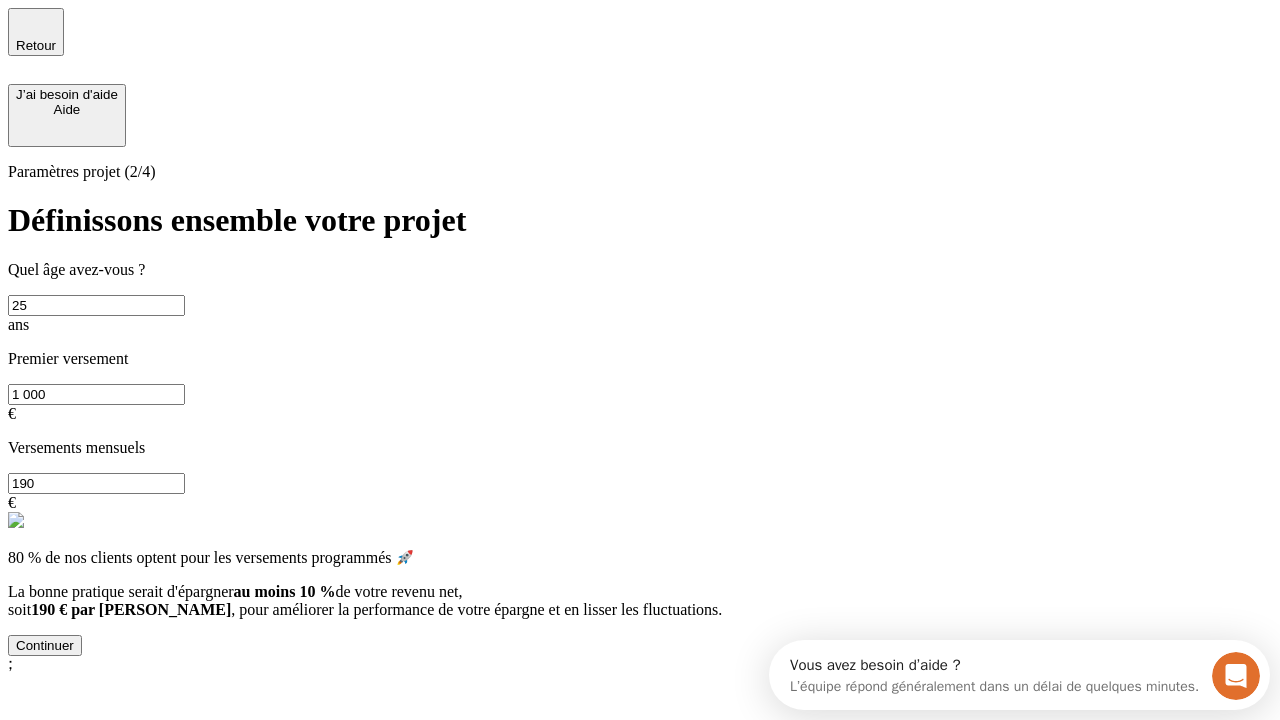 type on "25" 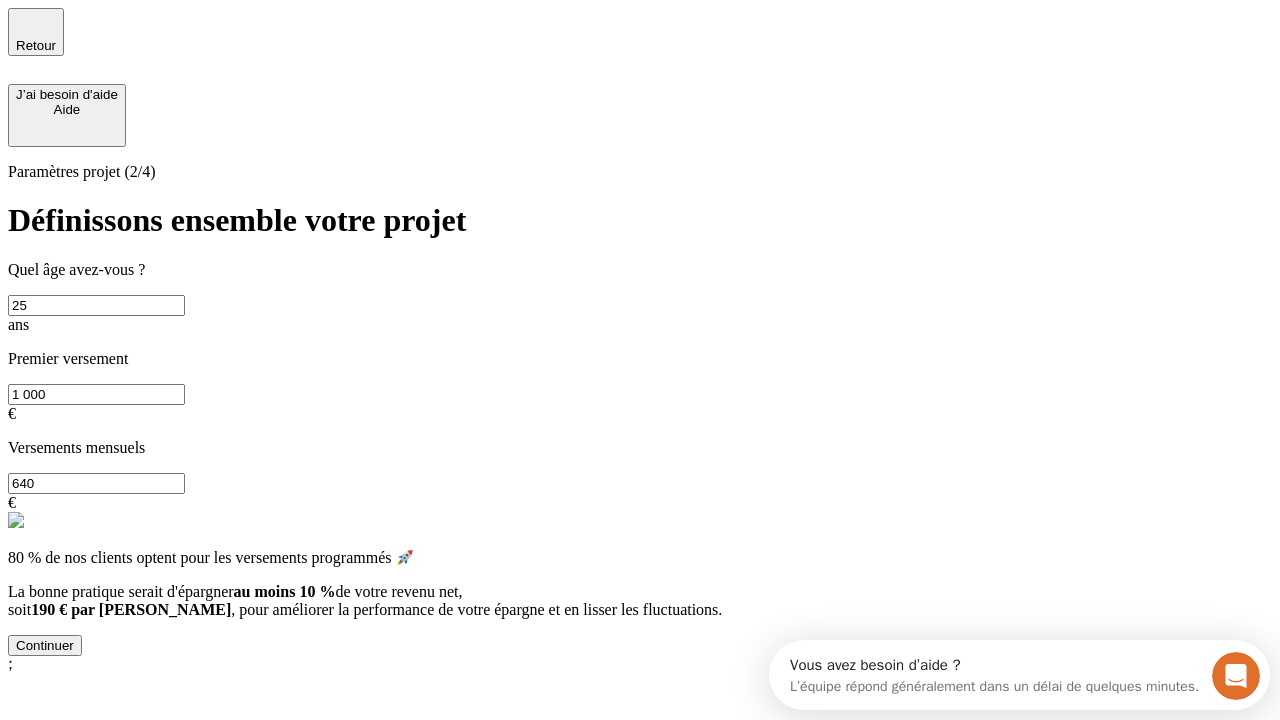 type on "640" 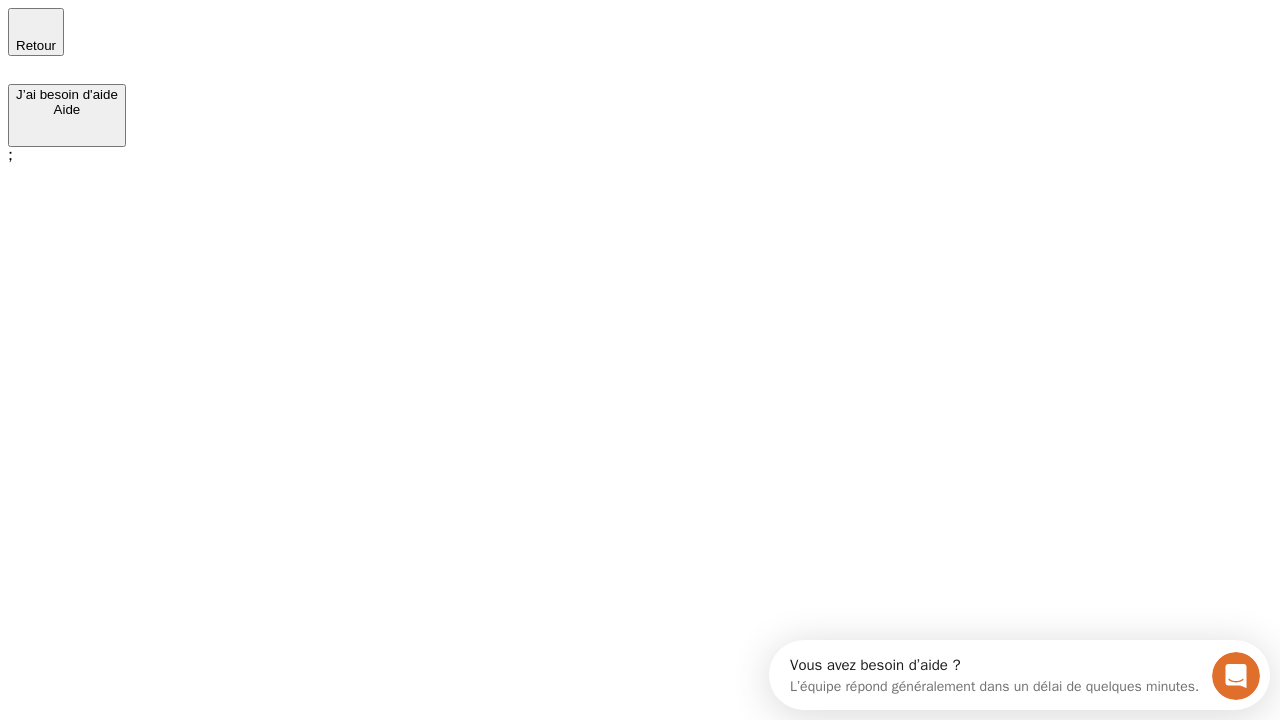 scroll, scrollTop: 0, scrollLeft: 0, axis: both 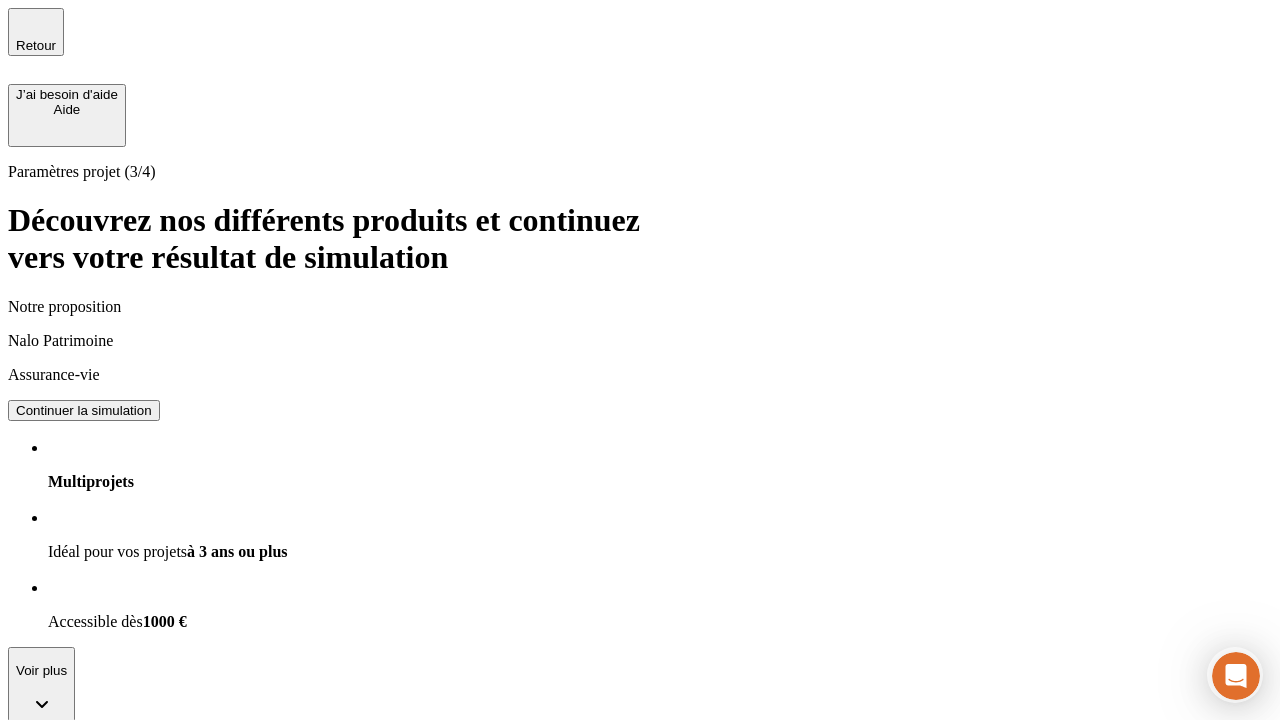 click on "Continuer la simulation" at bounding box center [84, 850] 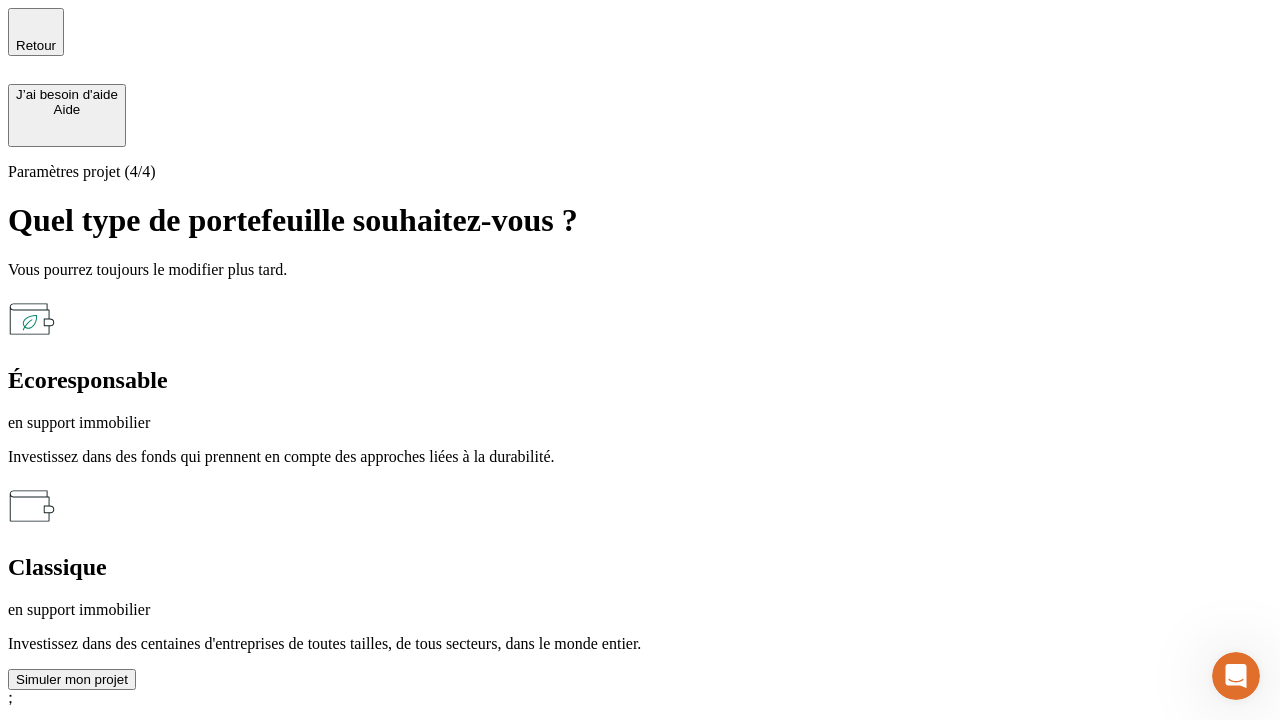 click on "en support immobilier" at bounding box center [640, 423] 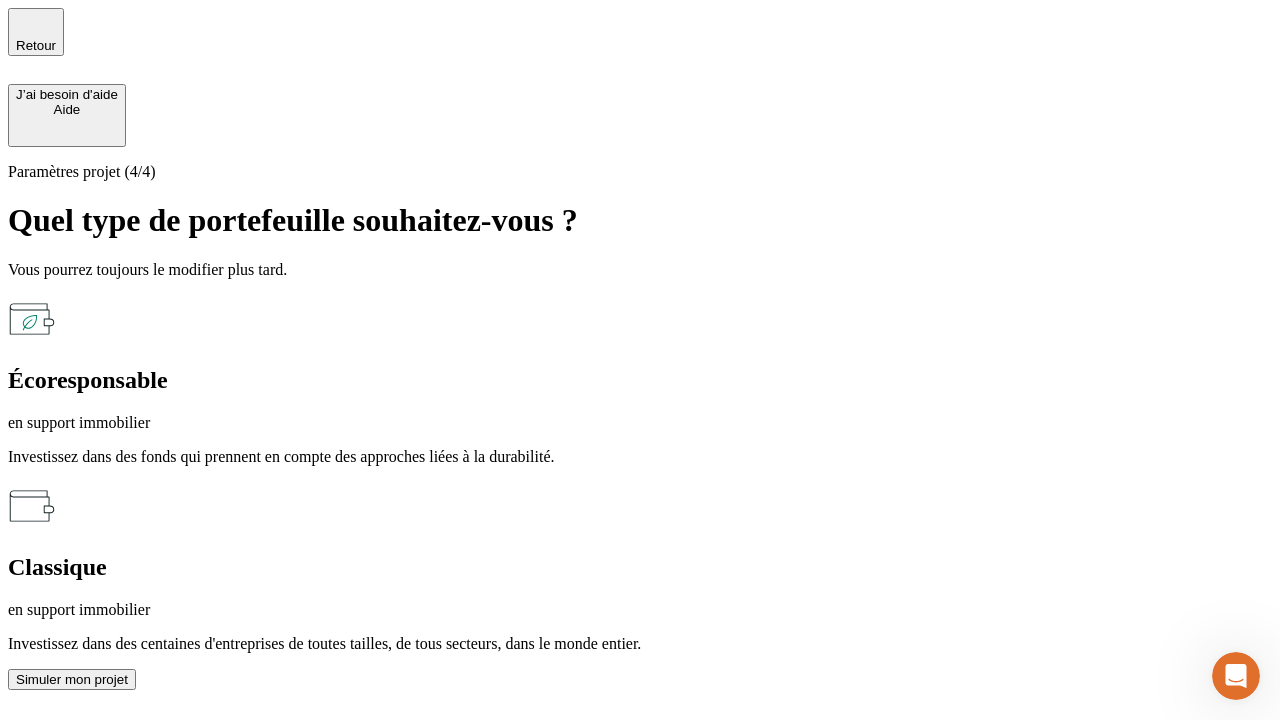 click on "Simuler mon projet" at bounding box center (72, 679) 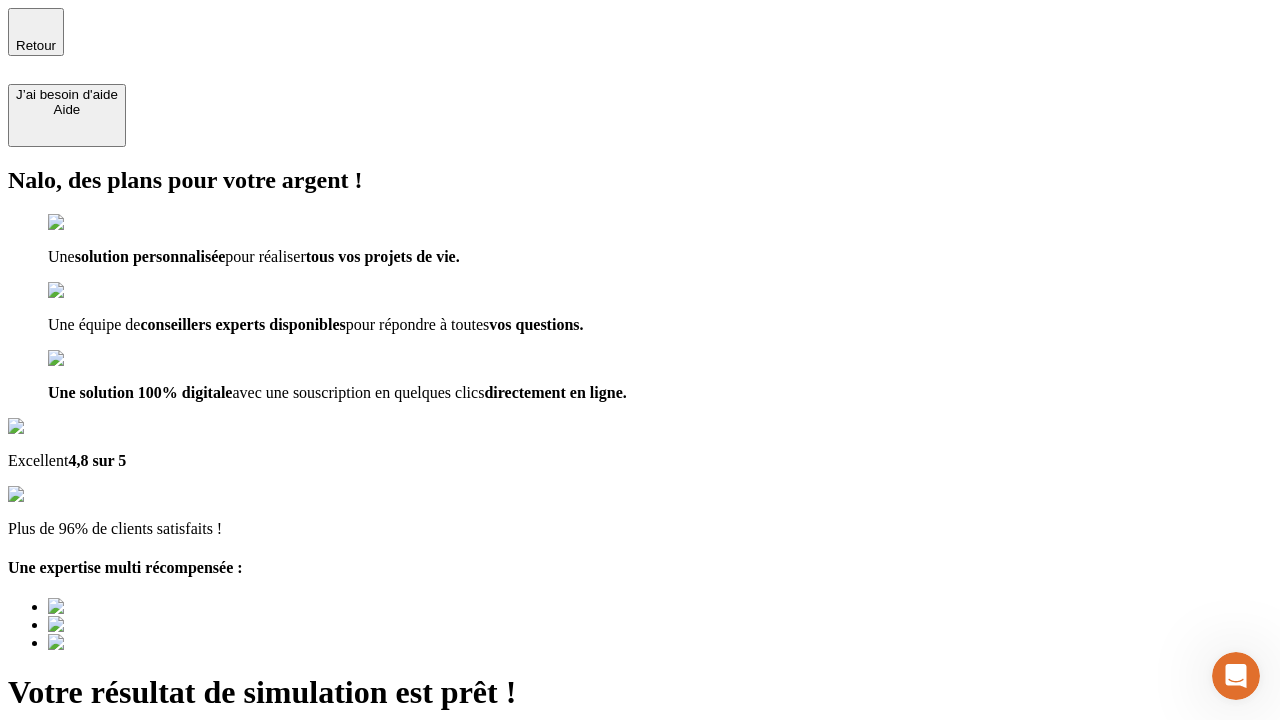 click on "Découvrir ma simulation" at bounding box center [87, 797] 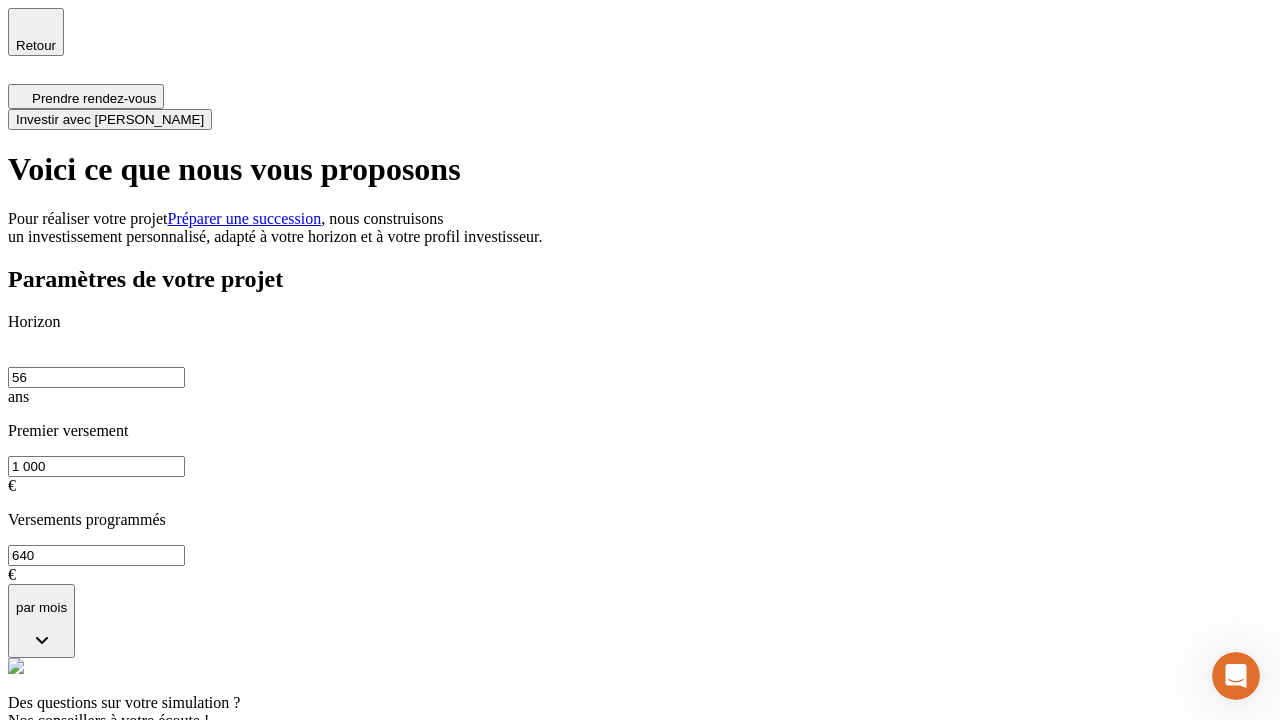click on "Investir avec [PERSON_NAME]" at bounding box center (110, 119) 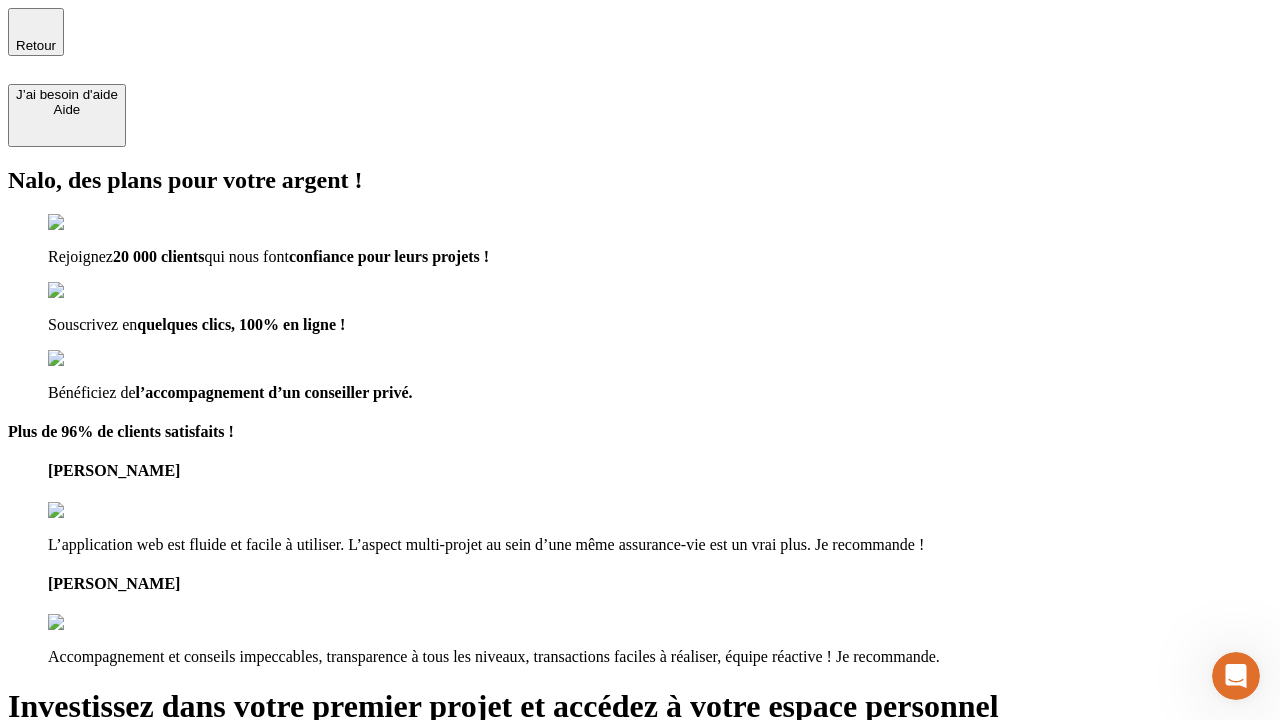 type on "[EMAIL_ADDRESS][PERSON_NAME][DOMAIN_NAME]" 